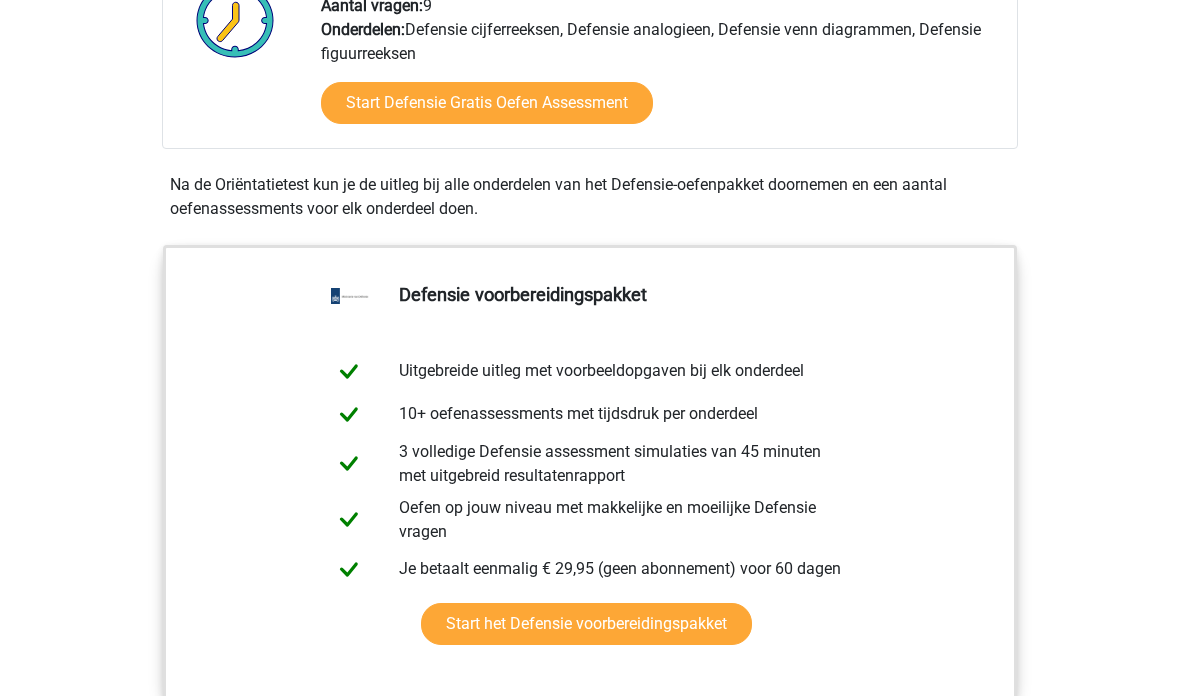 scroll, scrollTop: 734, scrollLeft: 0, axis: vertical 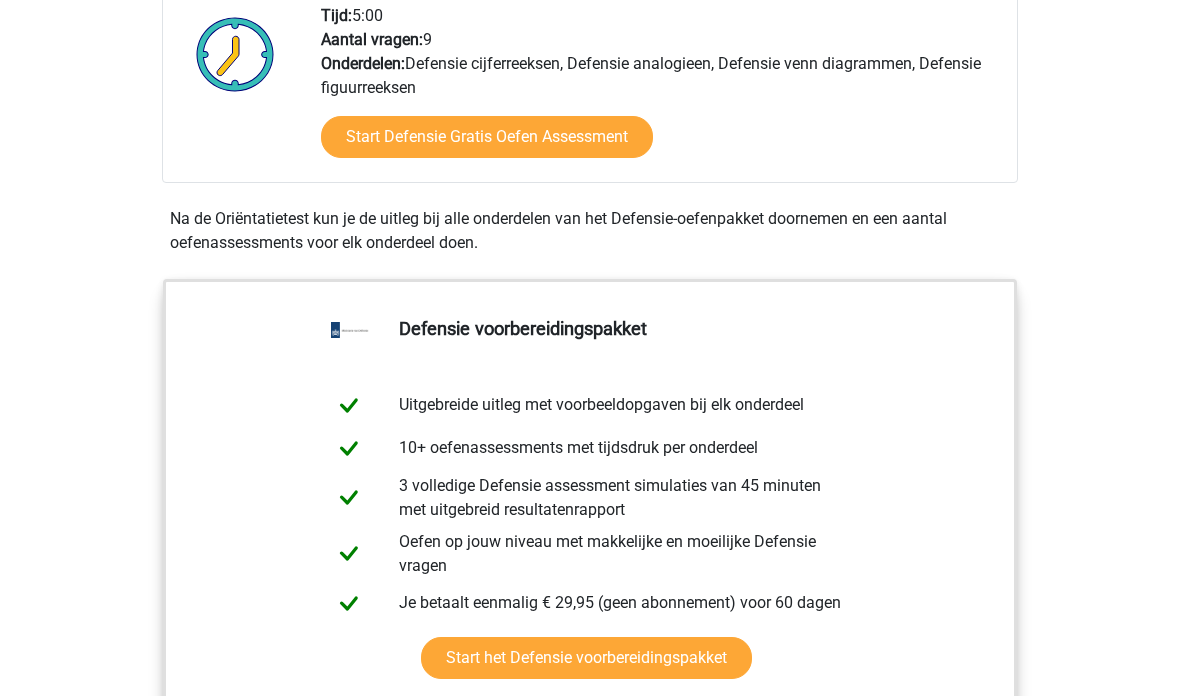 click on "Start het Defensie voorbereidingspakket" at bounding box center (586, 658) 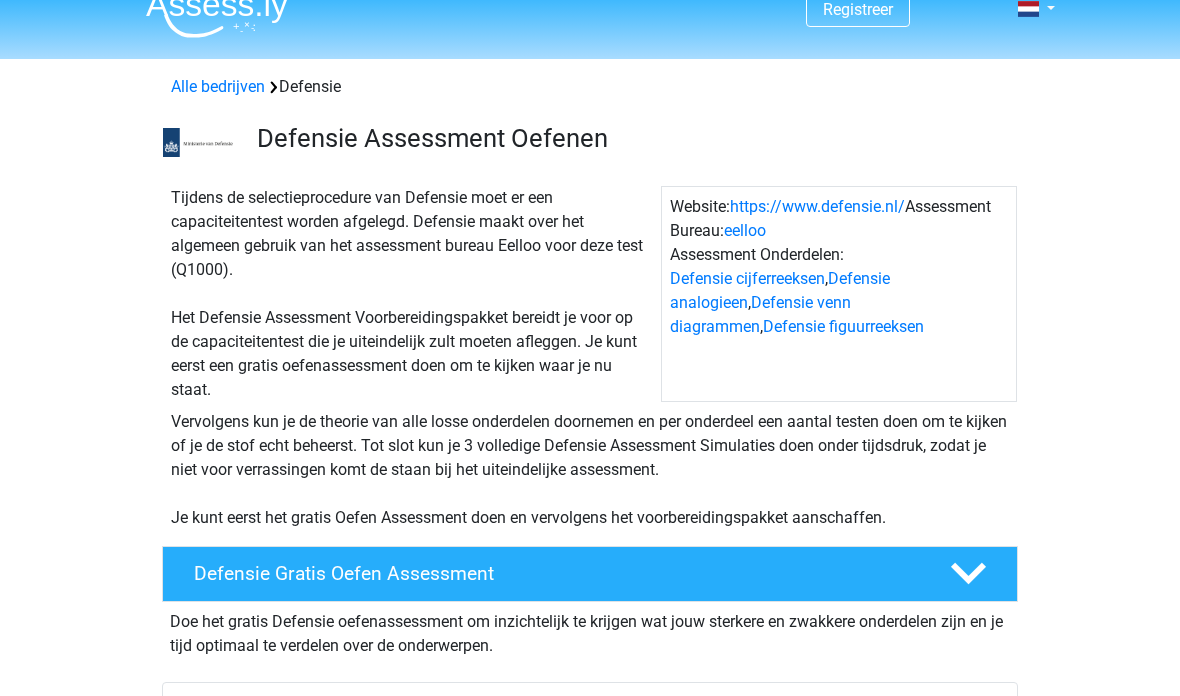 scroll, scrollTop: 0, scrollLeft: 0, axis: both 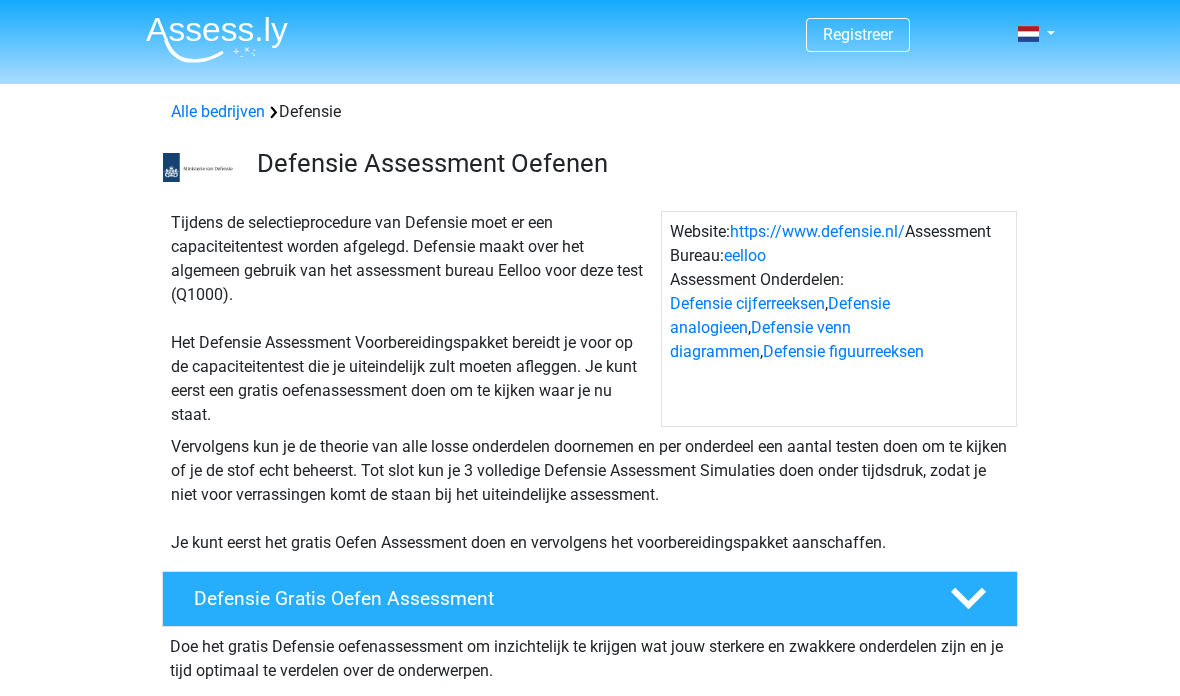 click 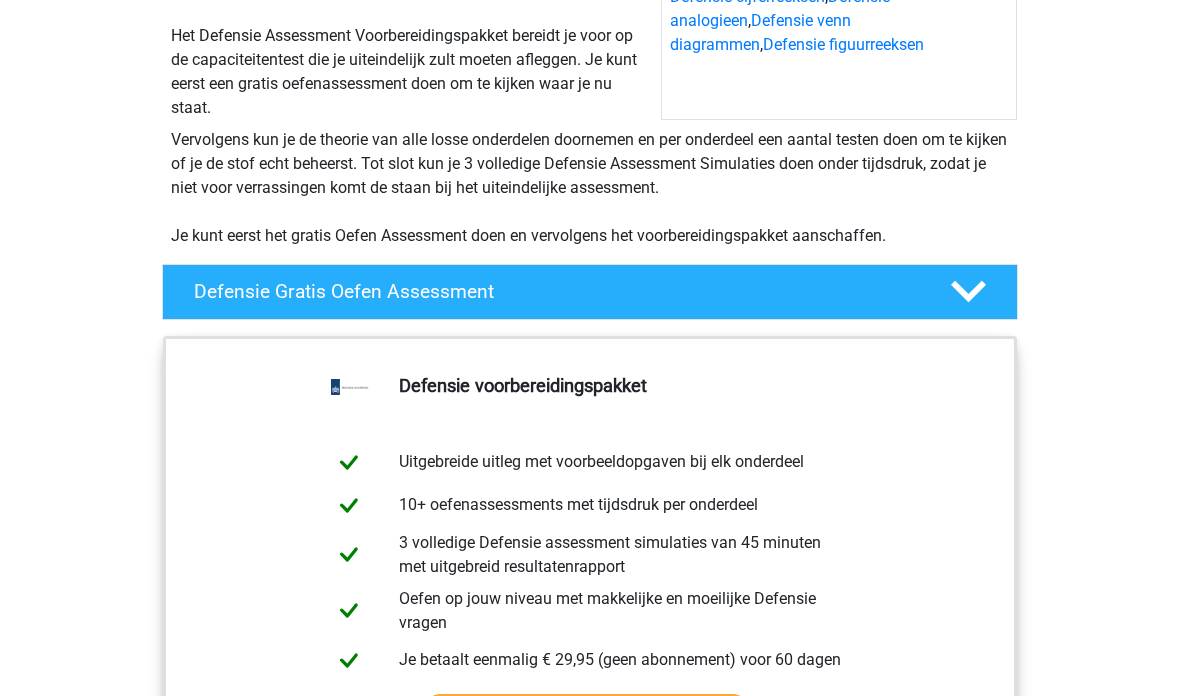 click 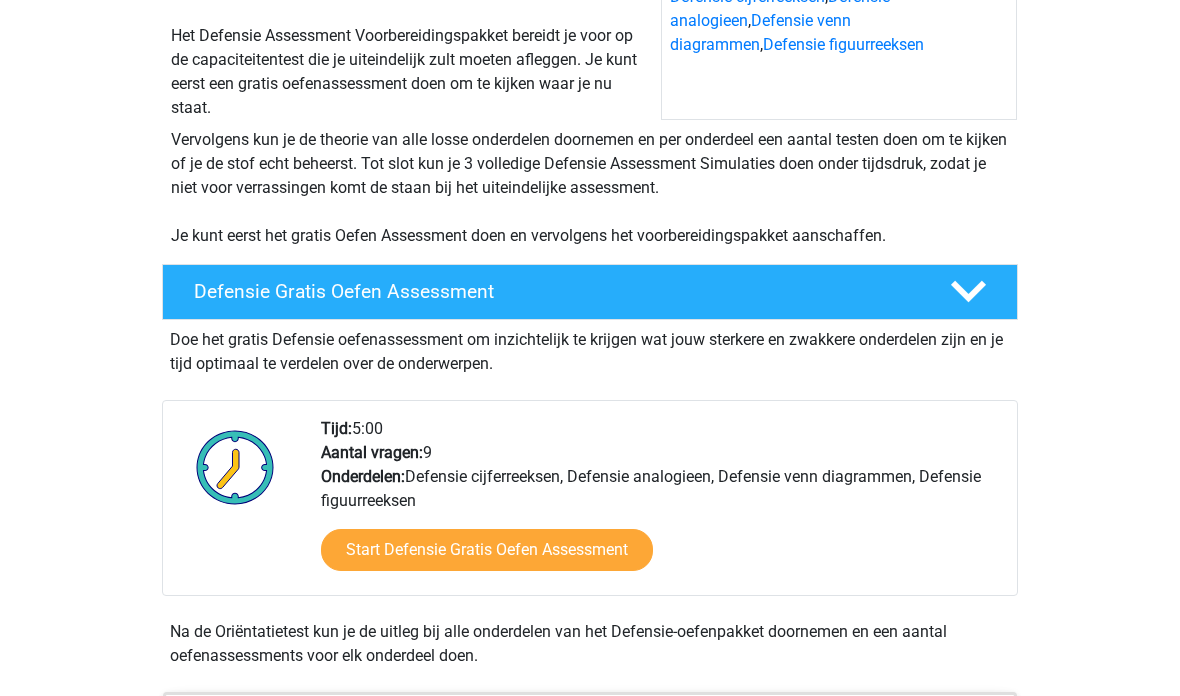 click 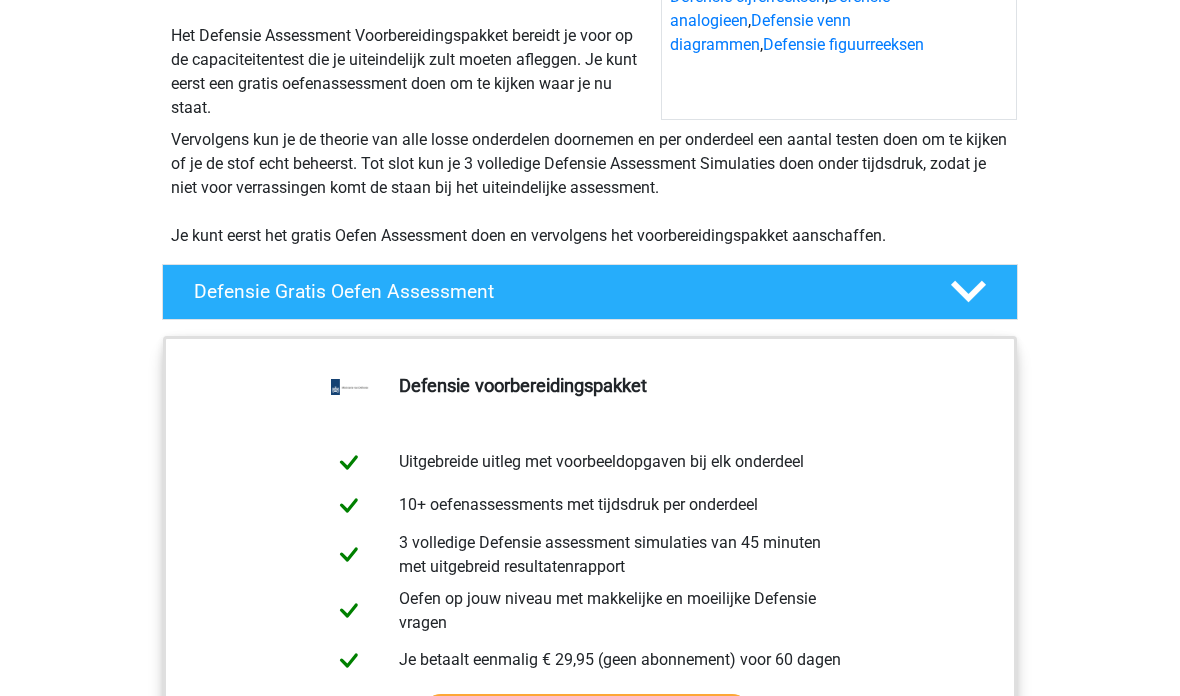 click on "Defensie Gratis Oefen Assessment" at bounding box center (590, 292) 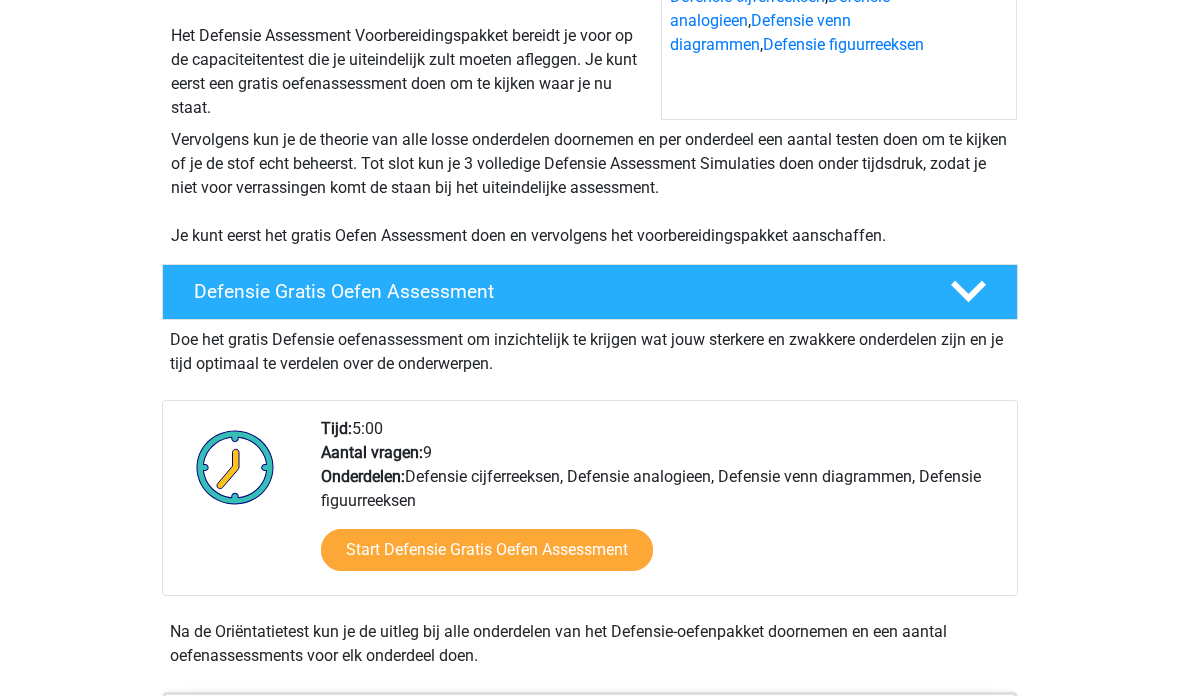 click on "Start Defensie Gratis Oefen Assessment" at bounding box center (487, 550) 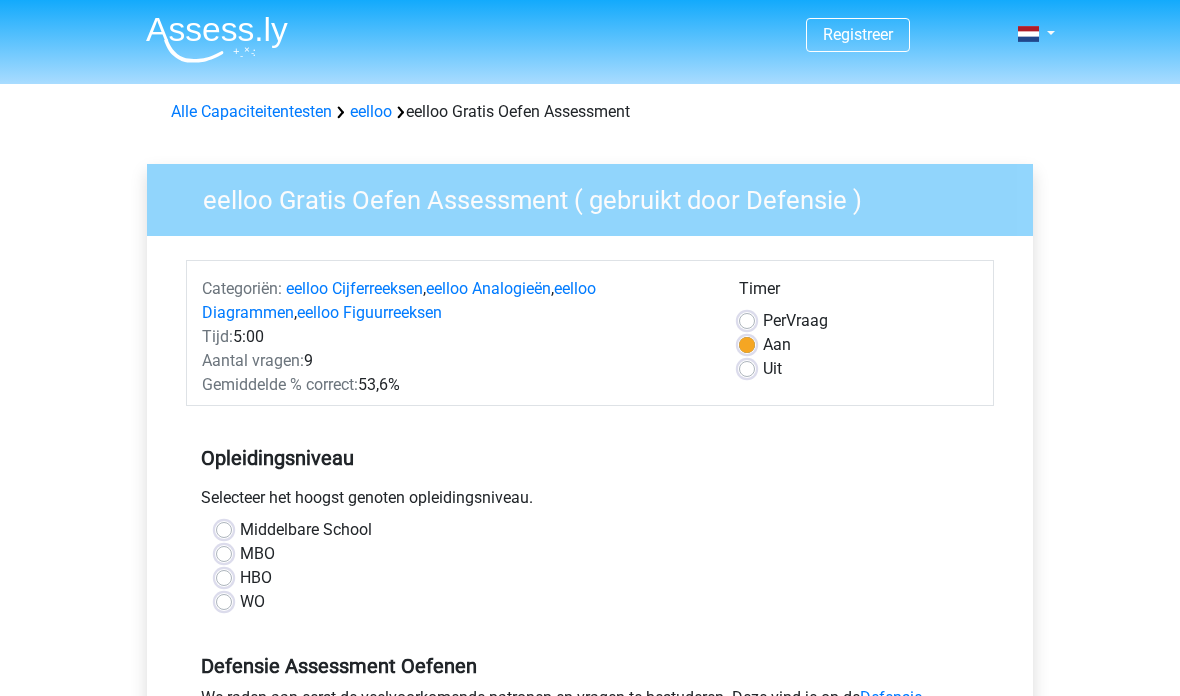 scroll, scrollTop: 0, scrollLeft: 0, axis: both 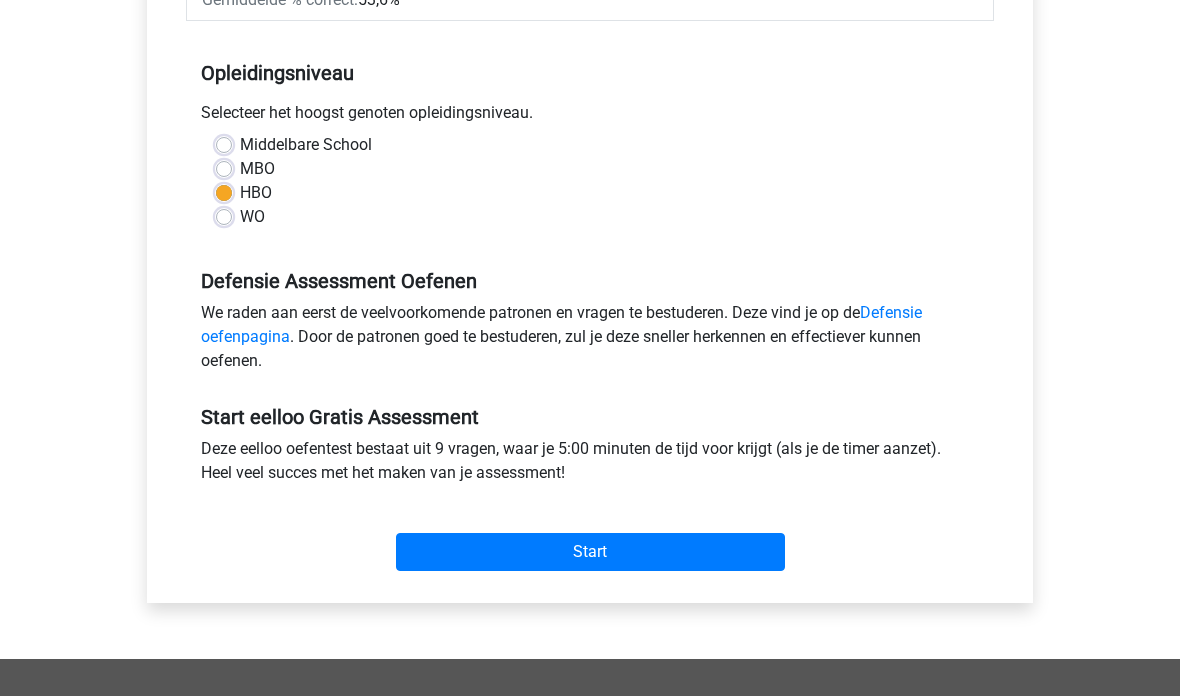 click on "Start" at bounding box center [590, 553] 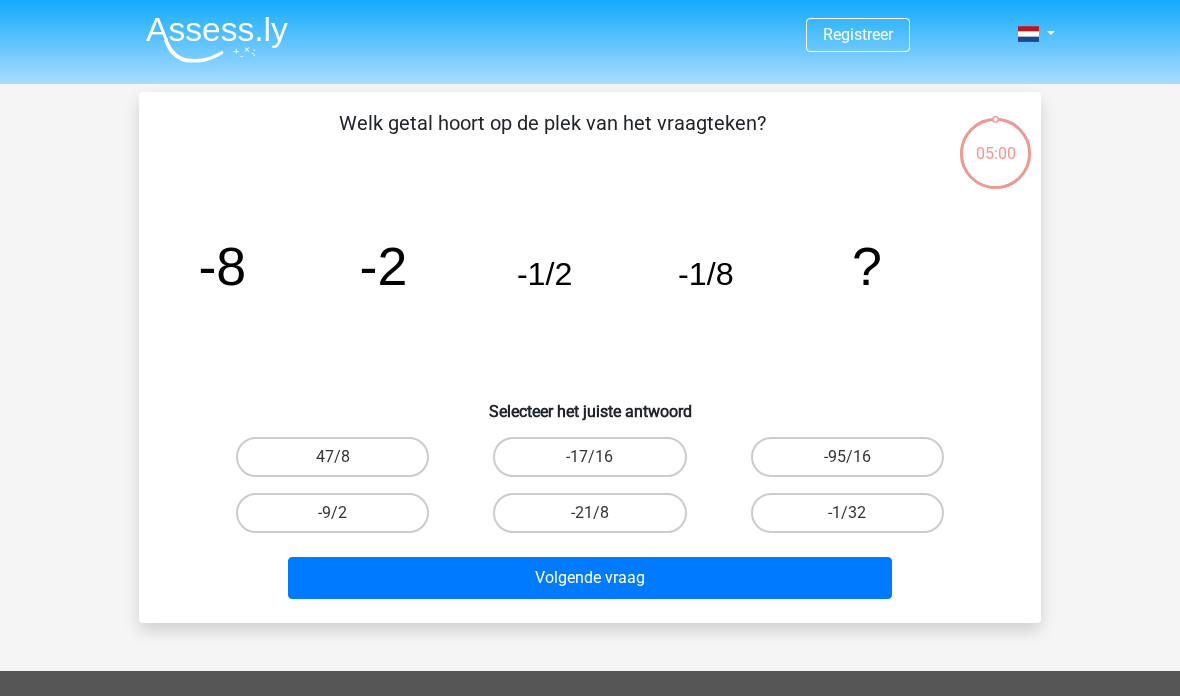 scroll, scrollTop: 0, scrollLeft: 0, axis: both 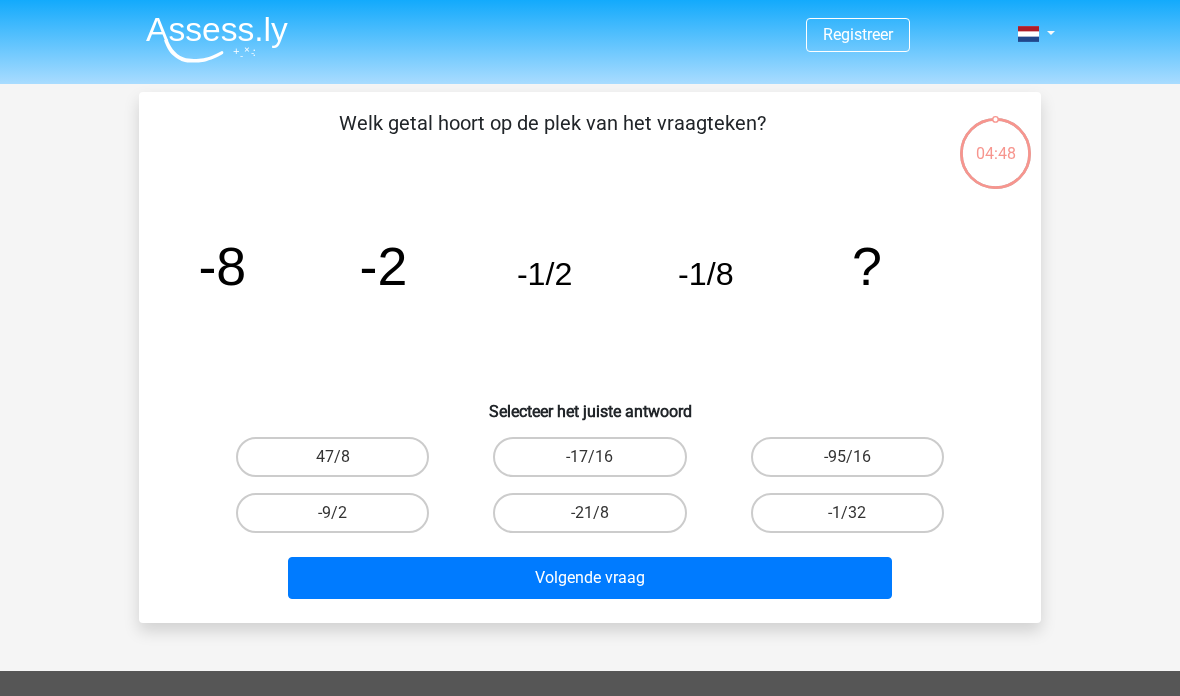 click on "Volgende vraag" at bounding box center (590, 578) 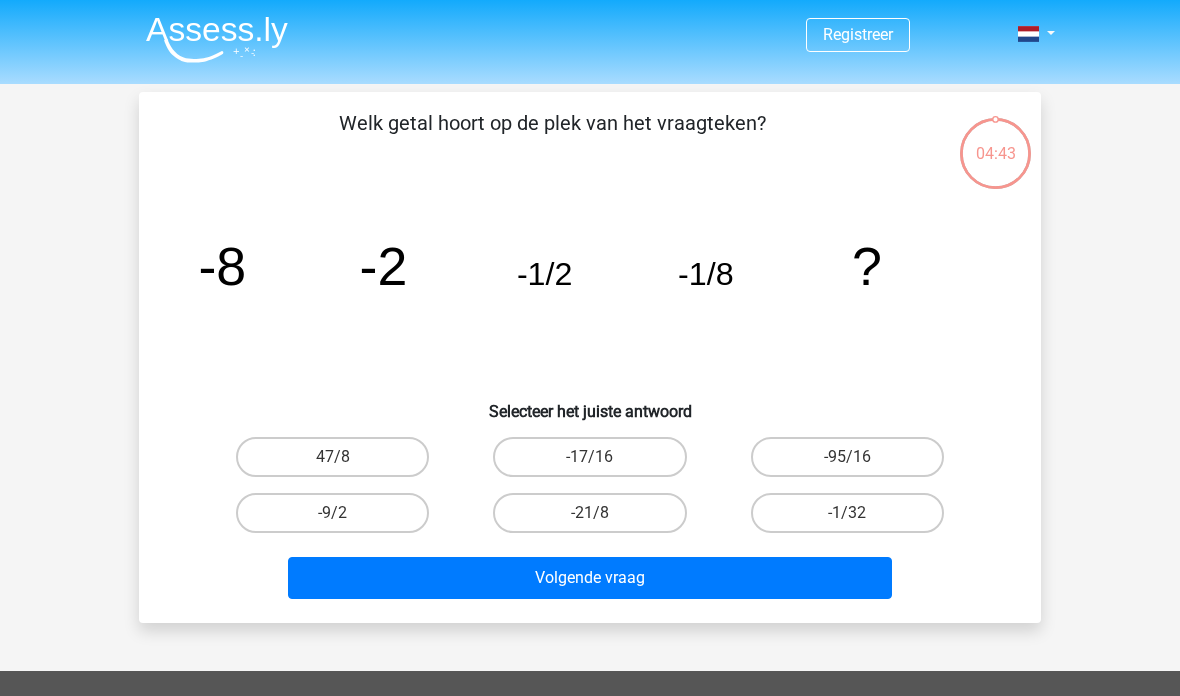 click on "-1/32" at bounding box center [847, 513] 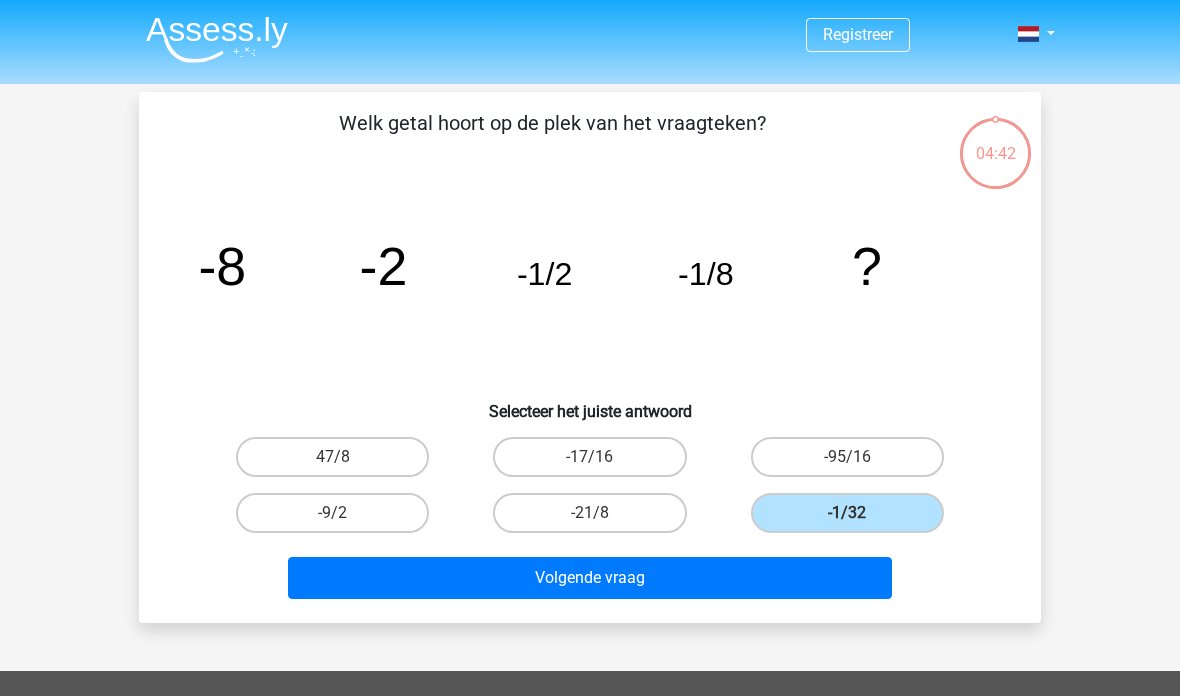 click on "Volgende vraag" at bounding box center (590, 578) 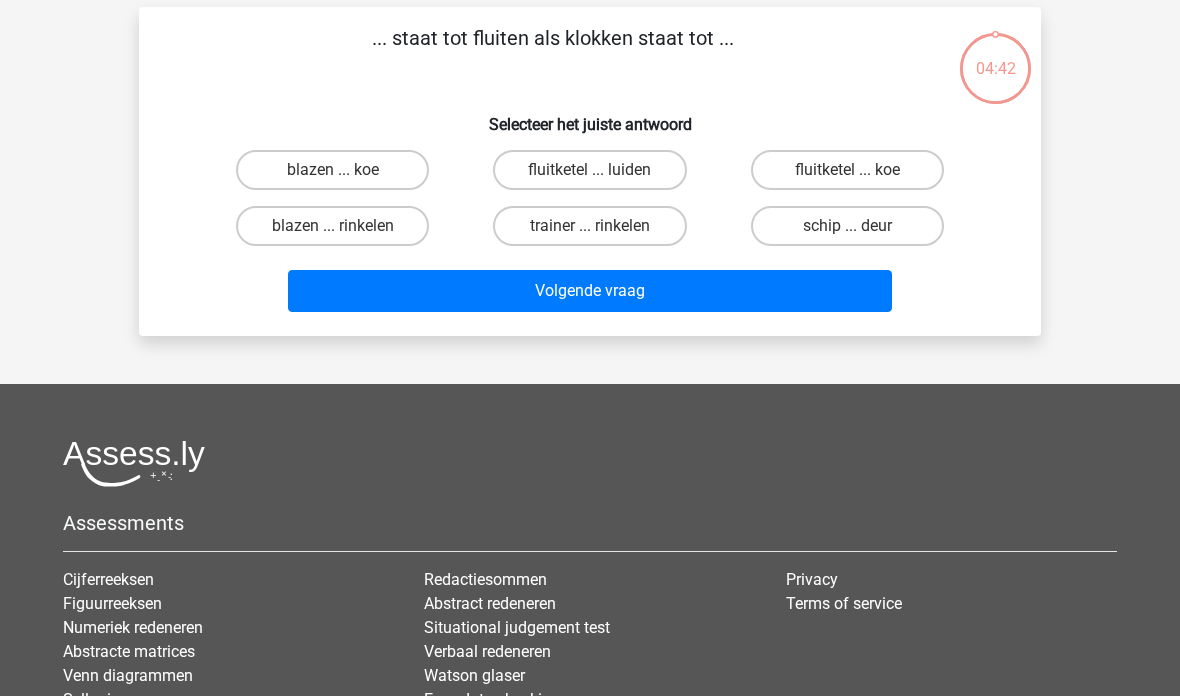 scroll, scrollTop: 92, scrollLeft: 0, axis: vertical 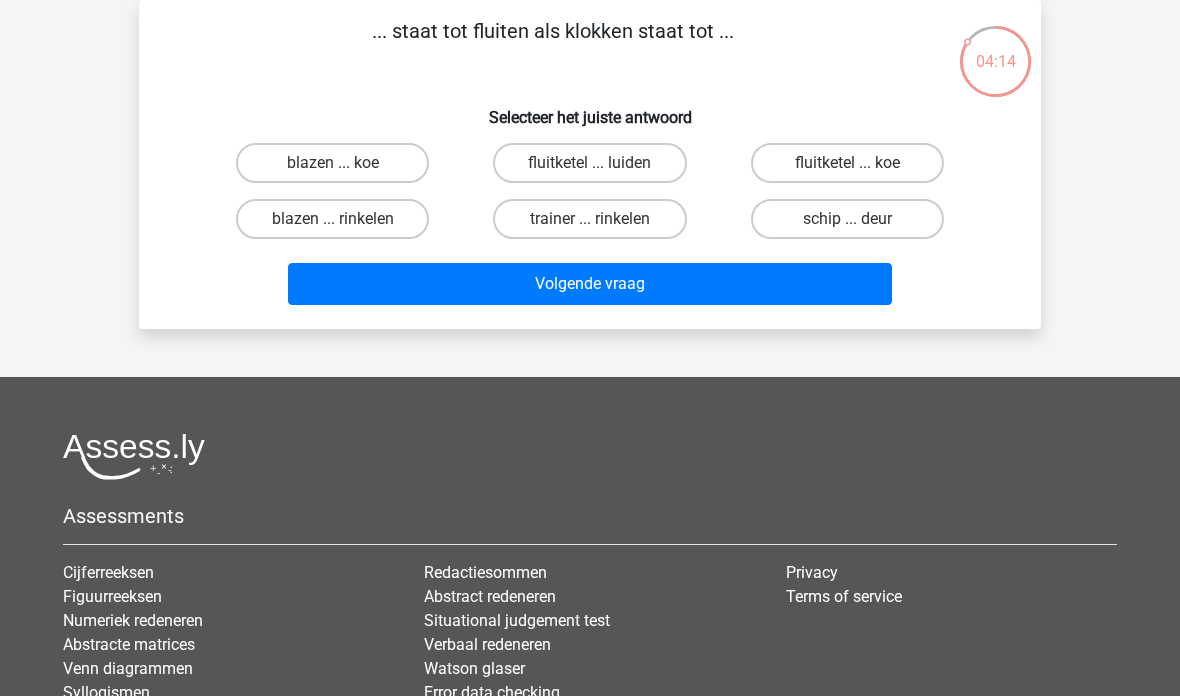 click on "fluitketel ... luiden" at bounding box center [596, 169] 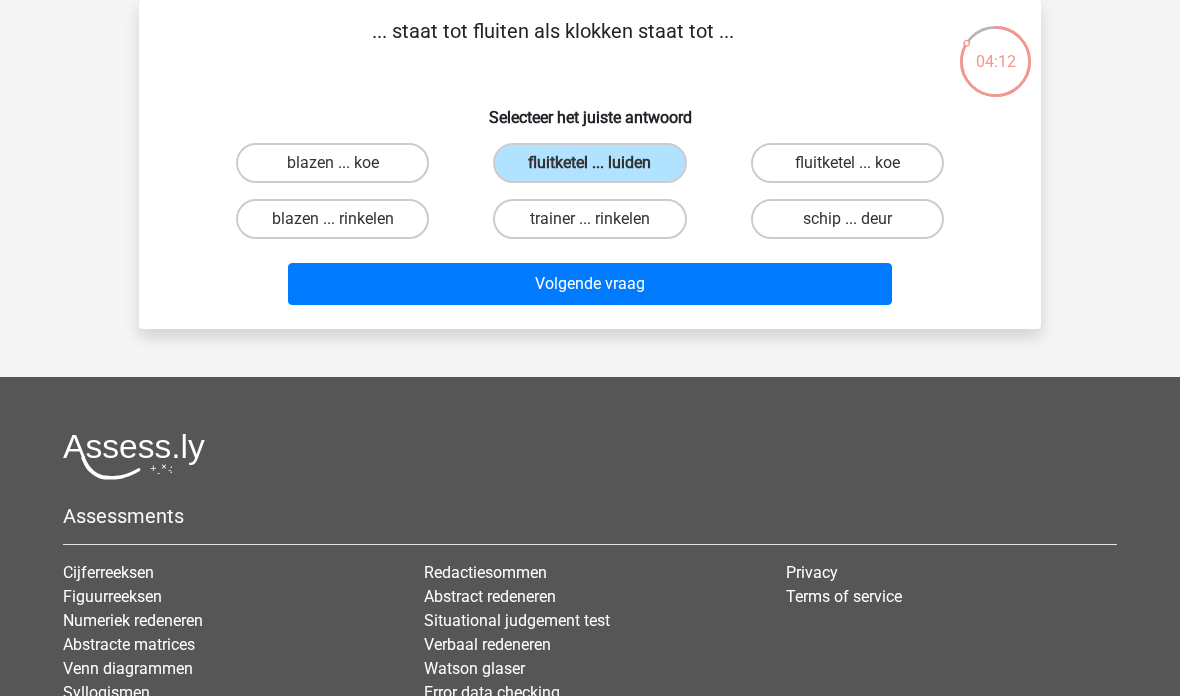 click on "Volgende vraag" at bounding box center [590, 284] 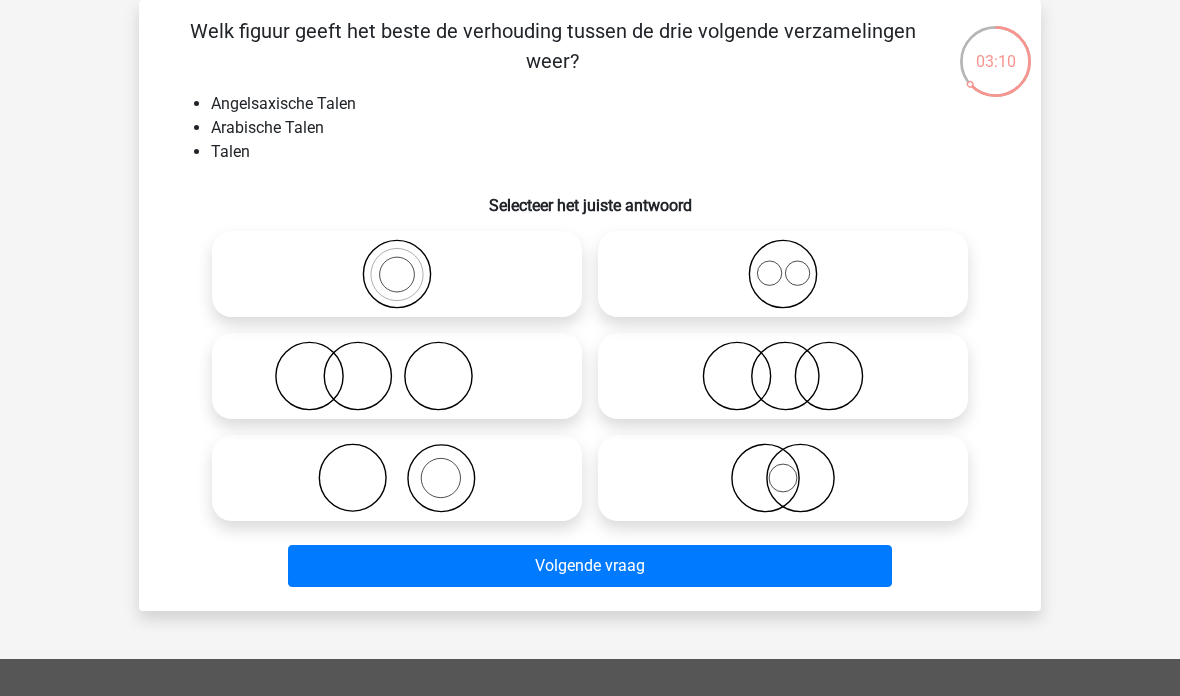 click 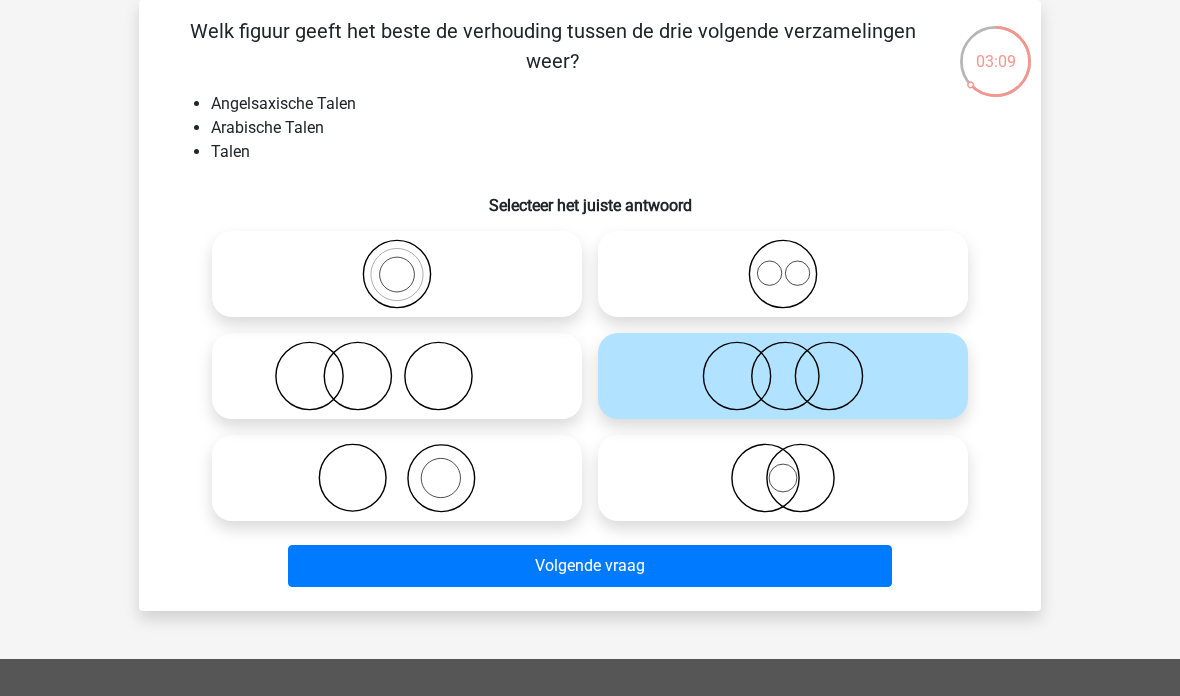 click on "Volgende vraag" at bounding box center [590, 566] 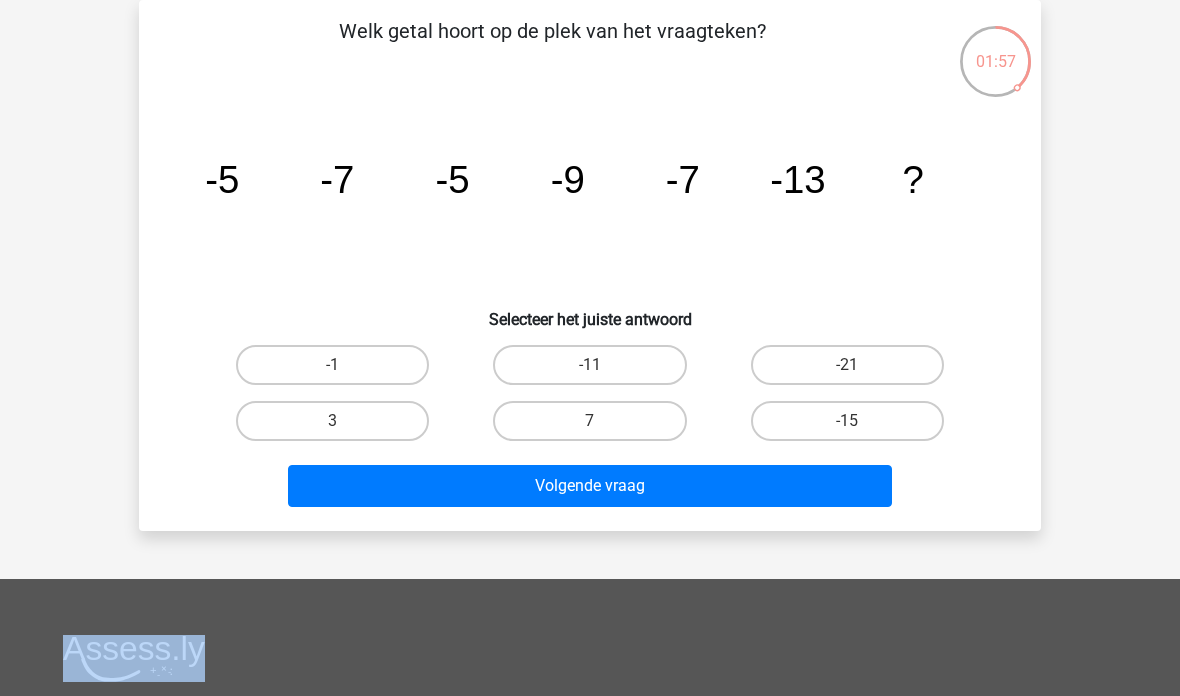 click on "Volgende vraag" at bounding box center (590, 486) 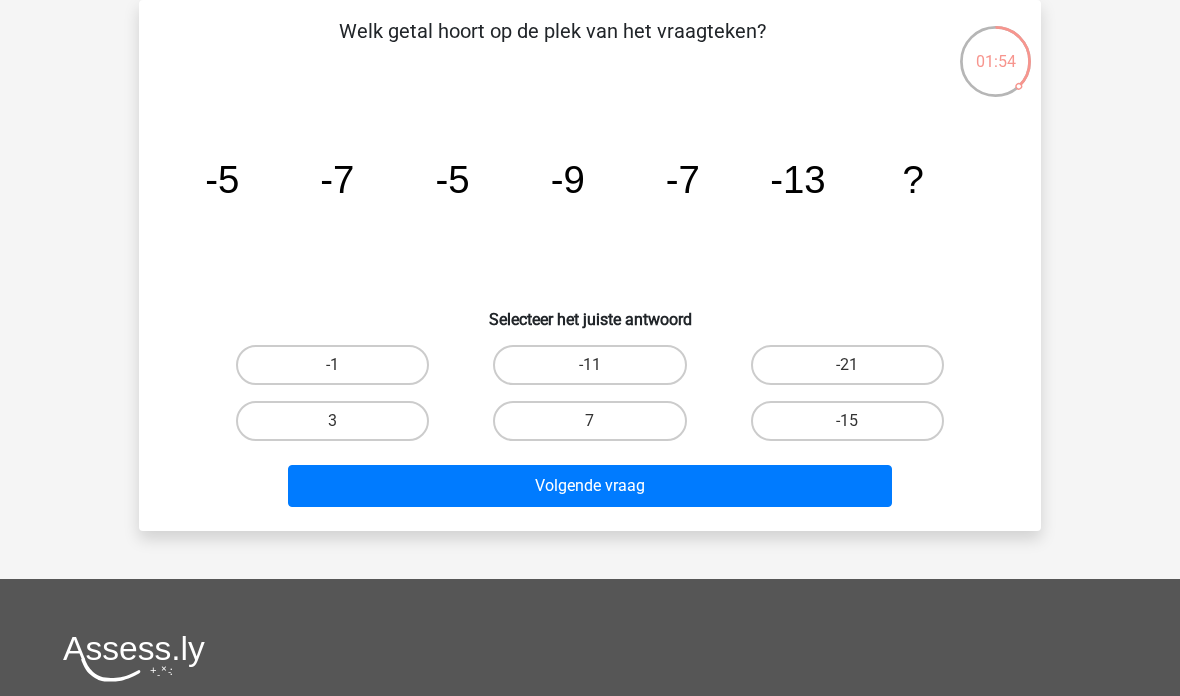 click on "Volgende vraag" at bounding box center [590, 486] 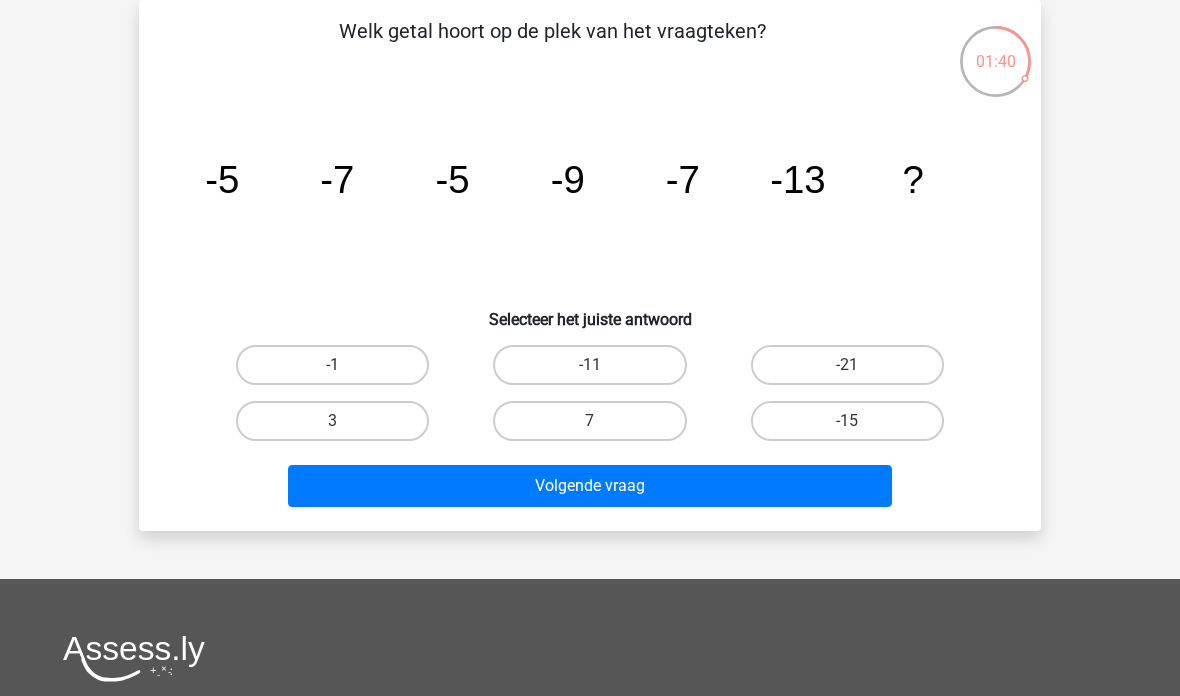 click on "-21" at bounding box center [847, 365] 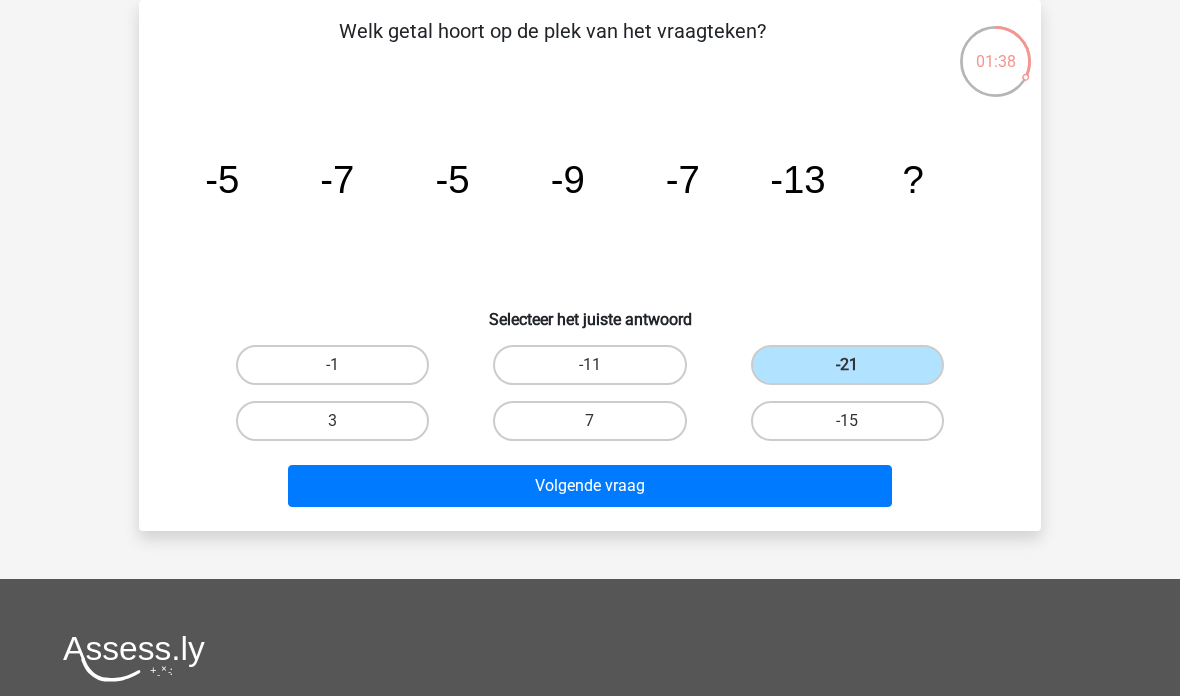 click on "Volgende vraag" at bounding box center [590, 486] 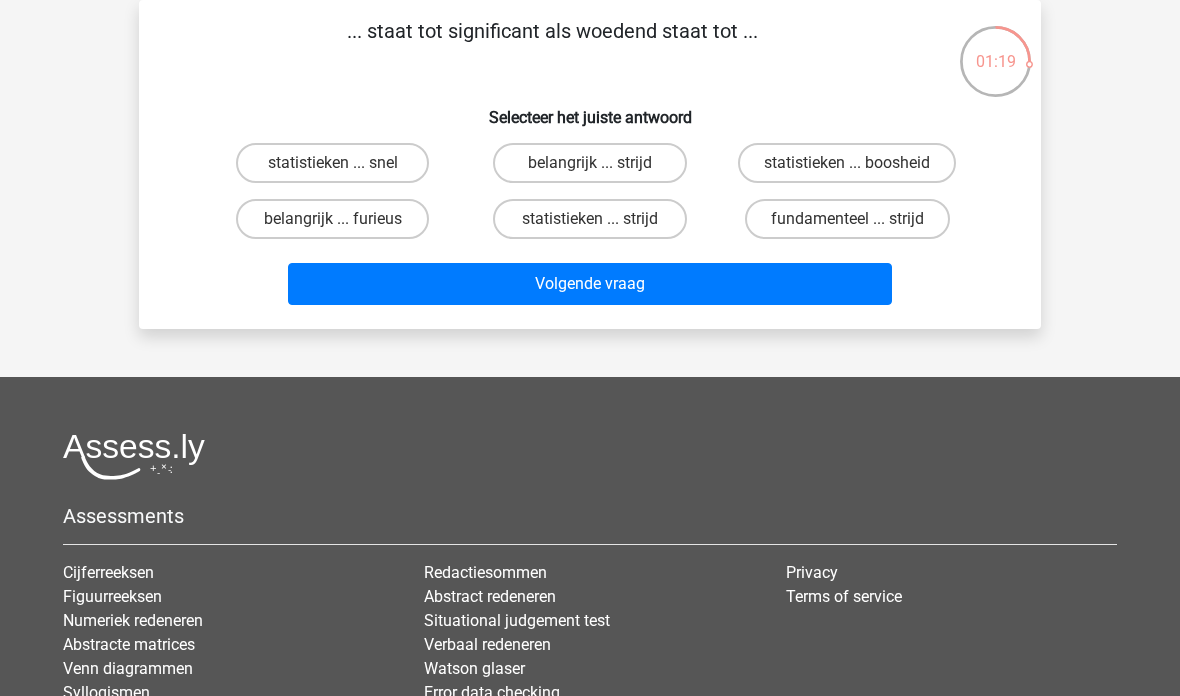 click on "belangrijk ... furieus" at bounding box center (332, 219) 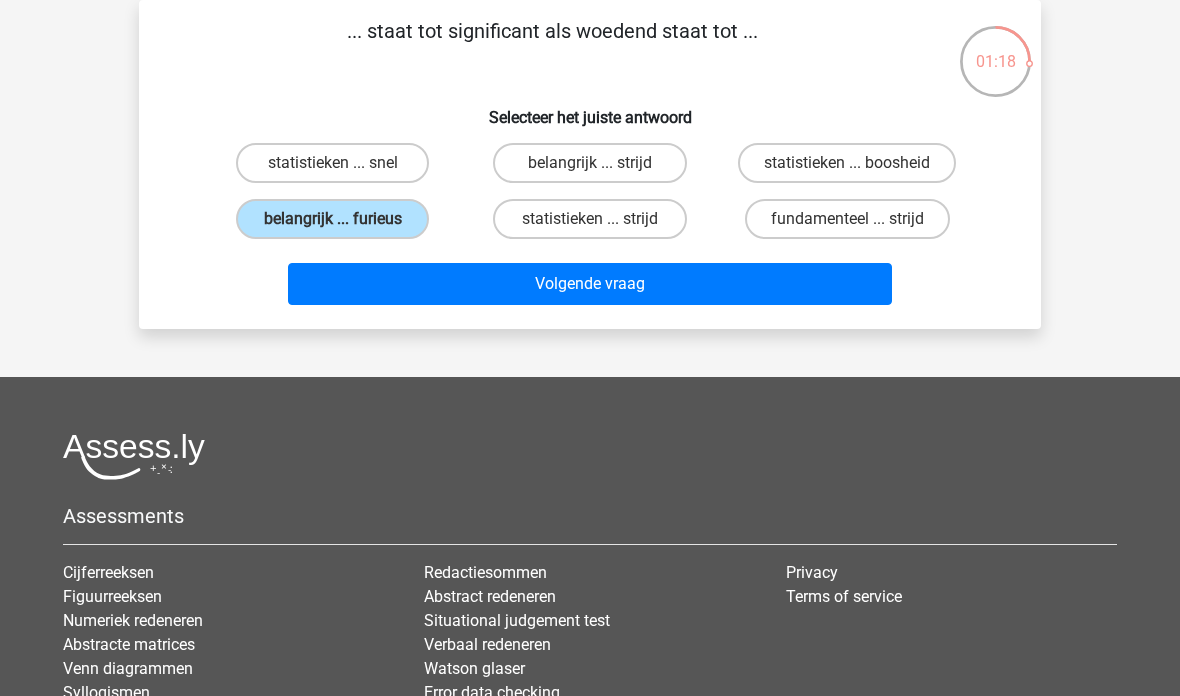 click on "Volgende vraag" at bounding box center (590, 284) 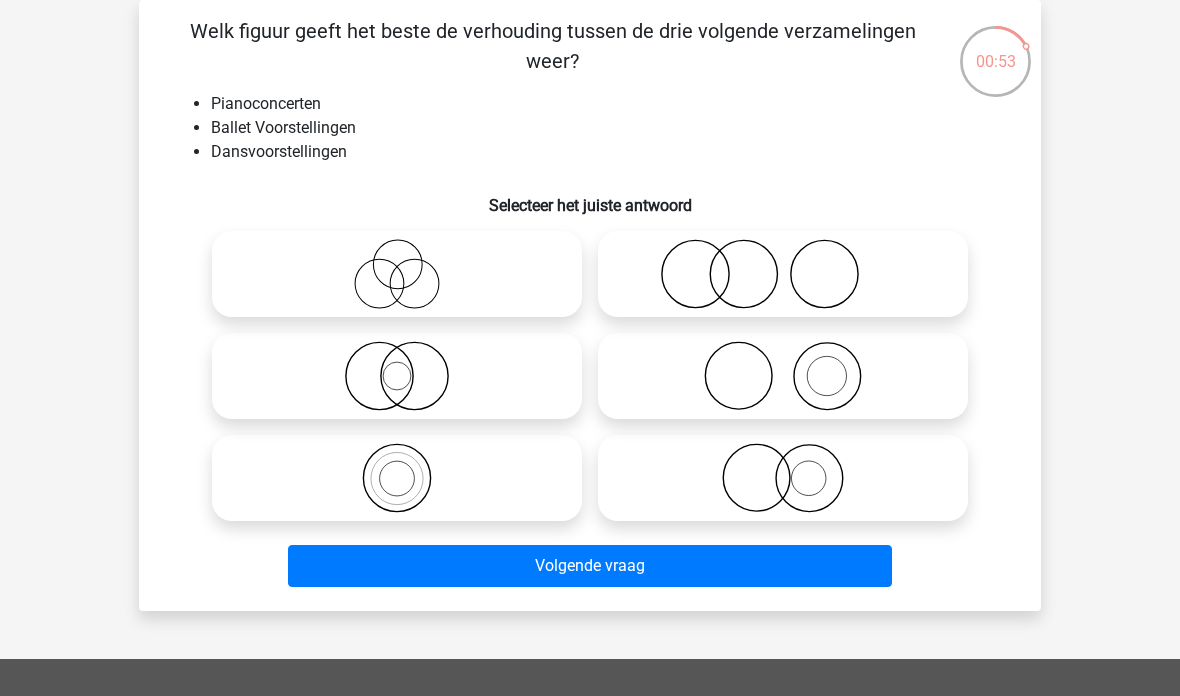 click 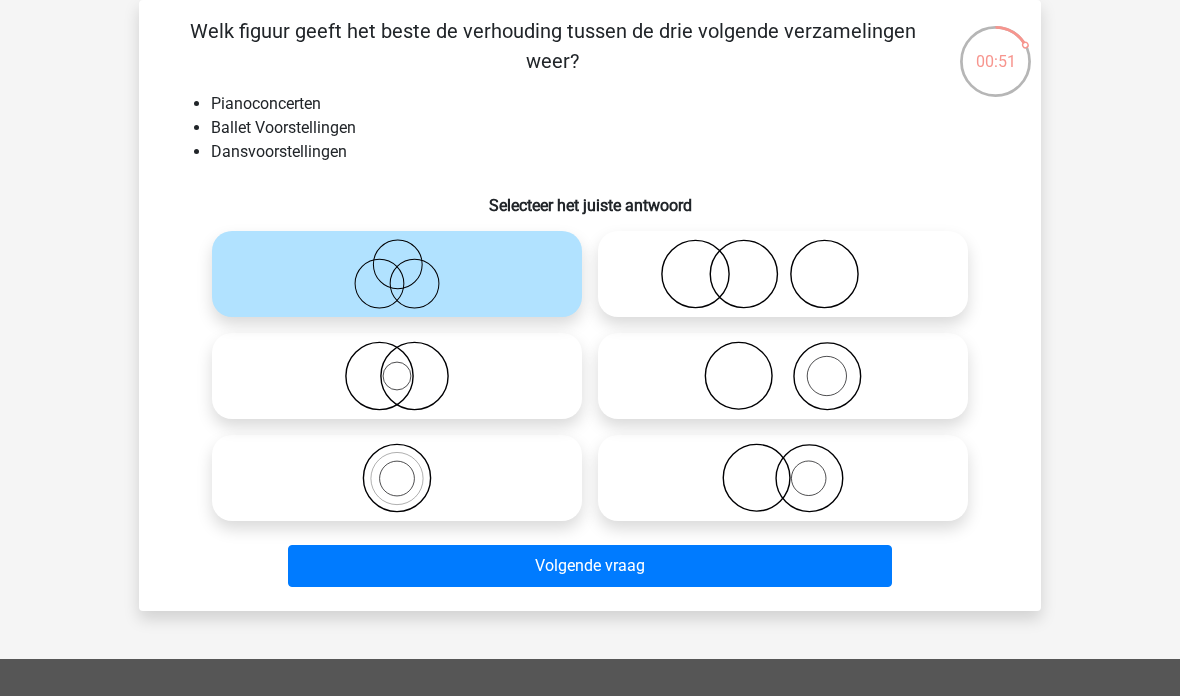 click on "Volgende vraag" at bounding box center (590, 566) 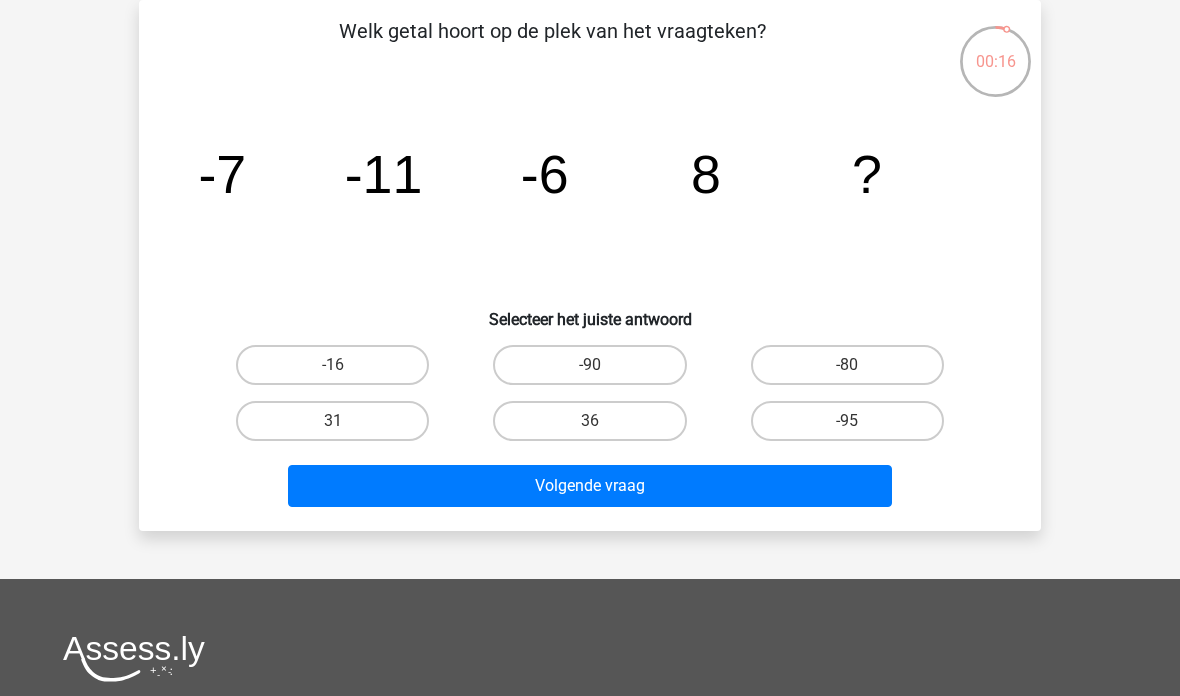 click on "Volgende vraag" at bounding box center (590, 486) 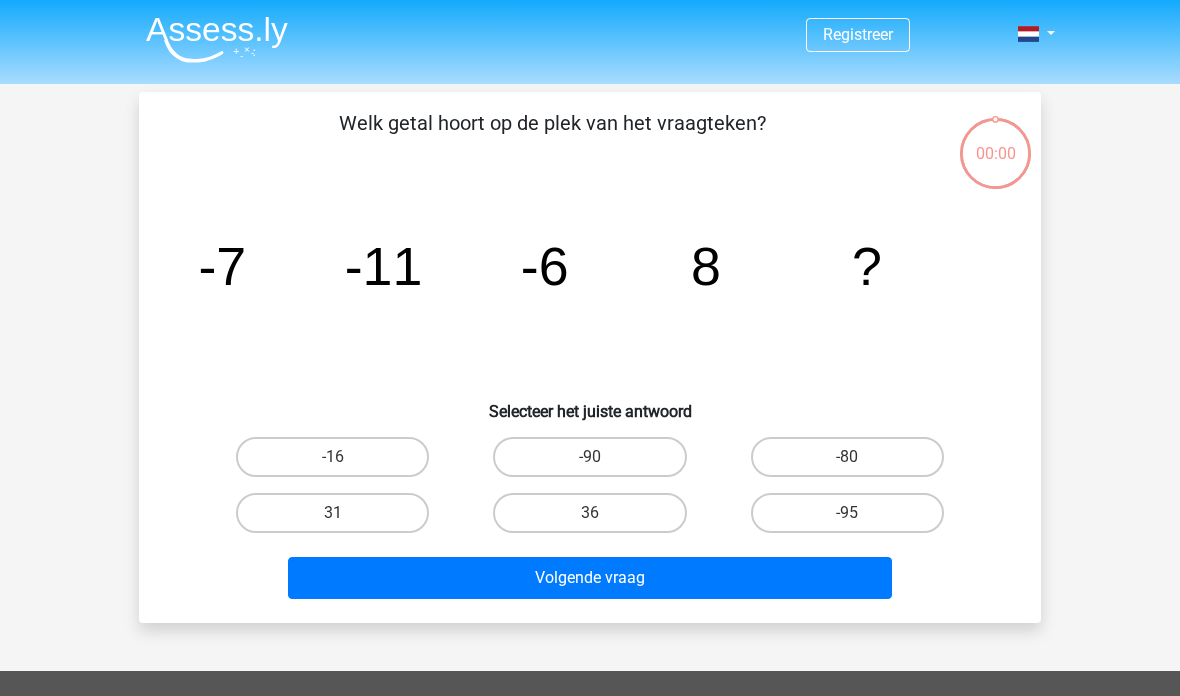 scroll, scrollTop: 92, scrollLeft: 0, axis: vertical 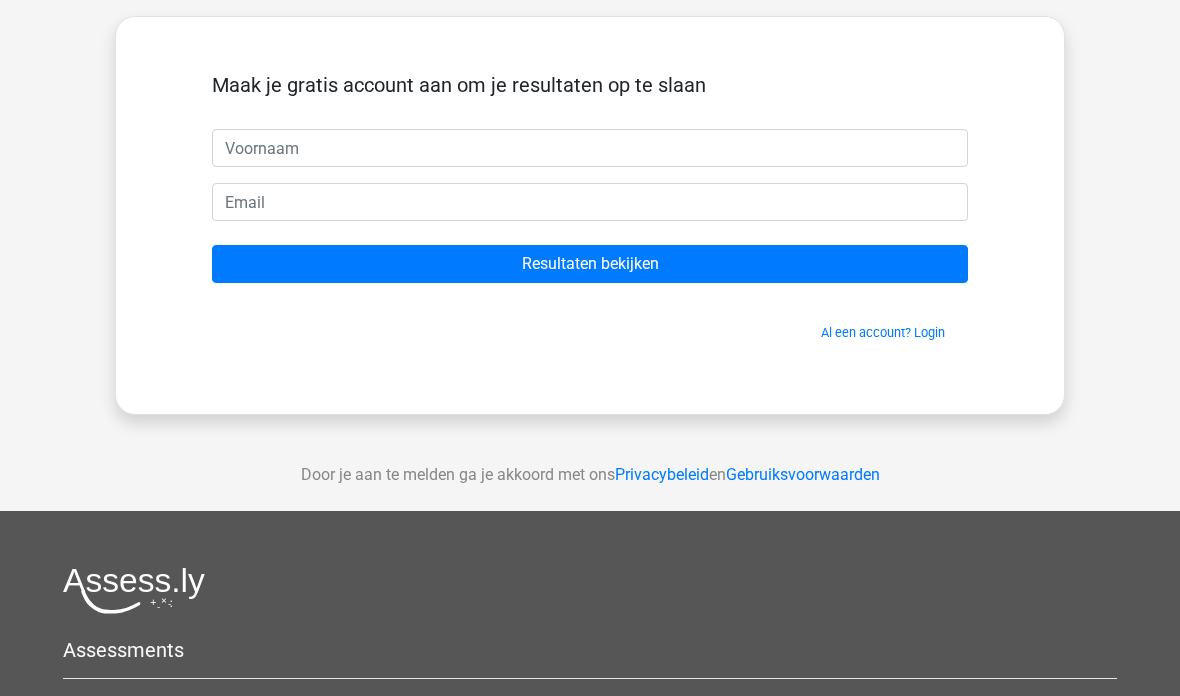 click on "Resultaten bekijken" at bounding box center [590, 264] 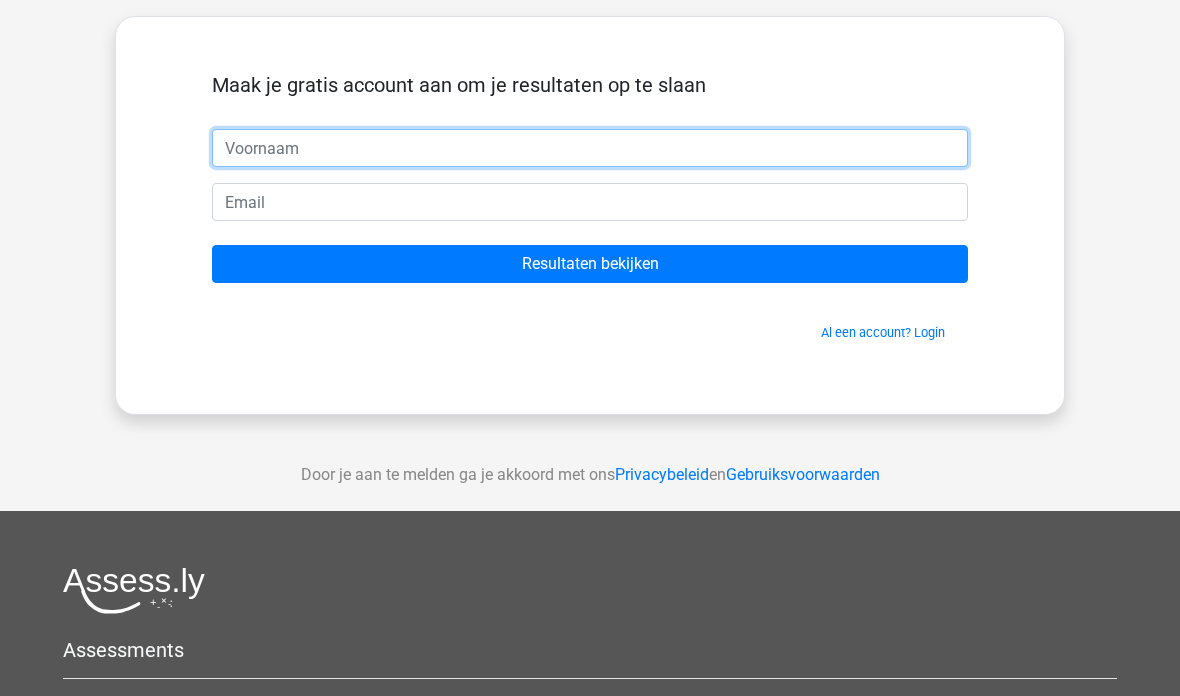 type on "H" 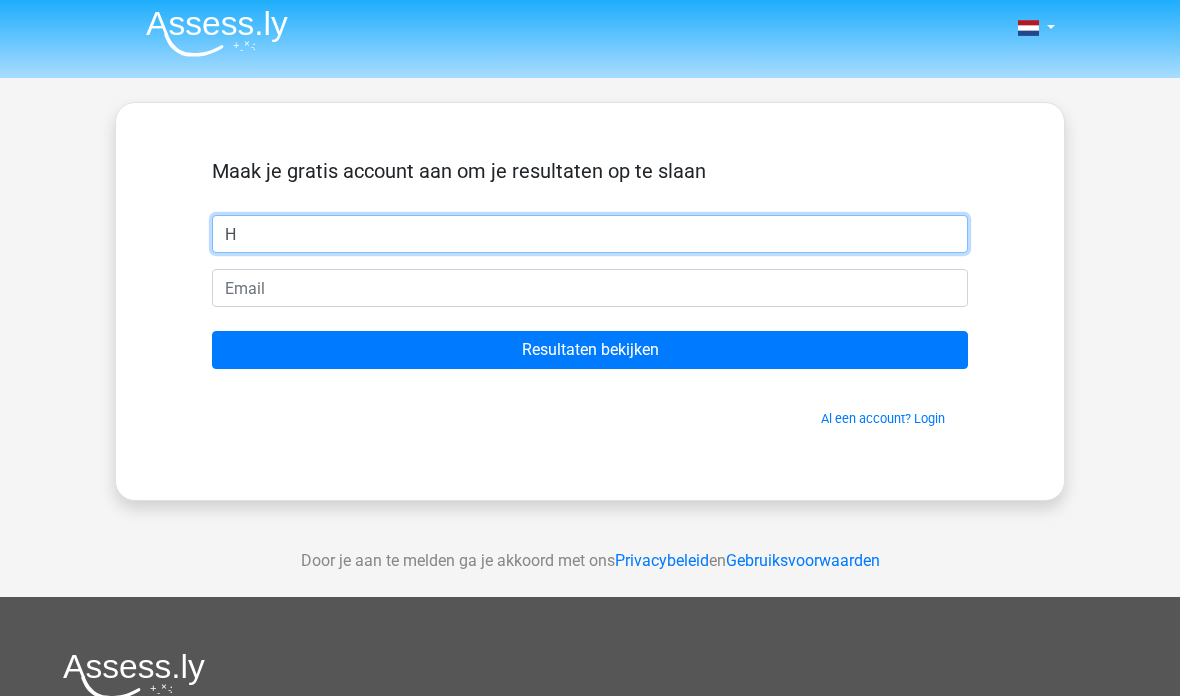 scroll, scrollTop: 0, scrollLeft: 0, axis: both 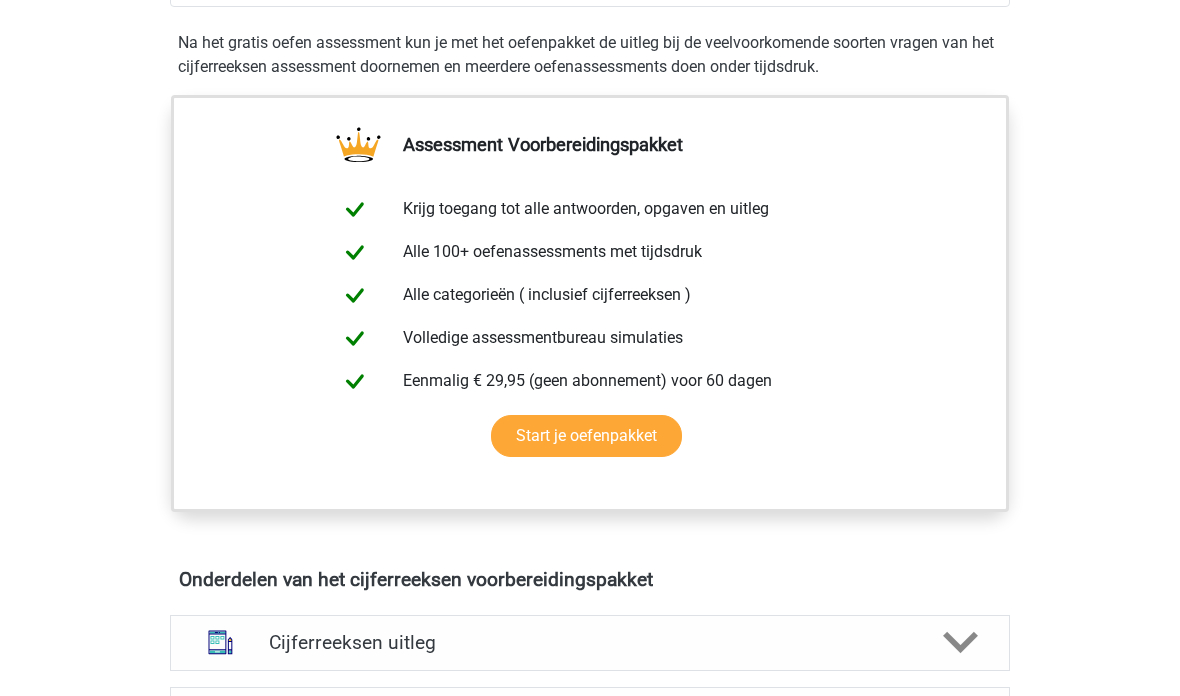 click on "Start je oefenpakket" at bounding box center [586, 436] 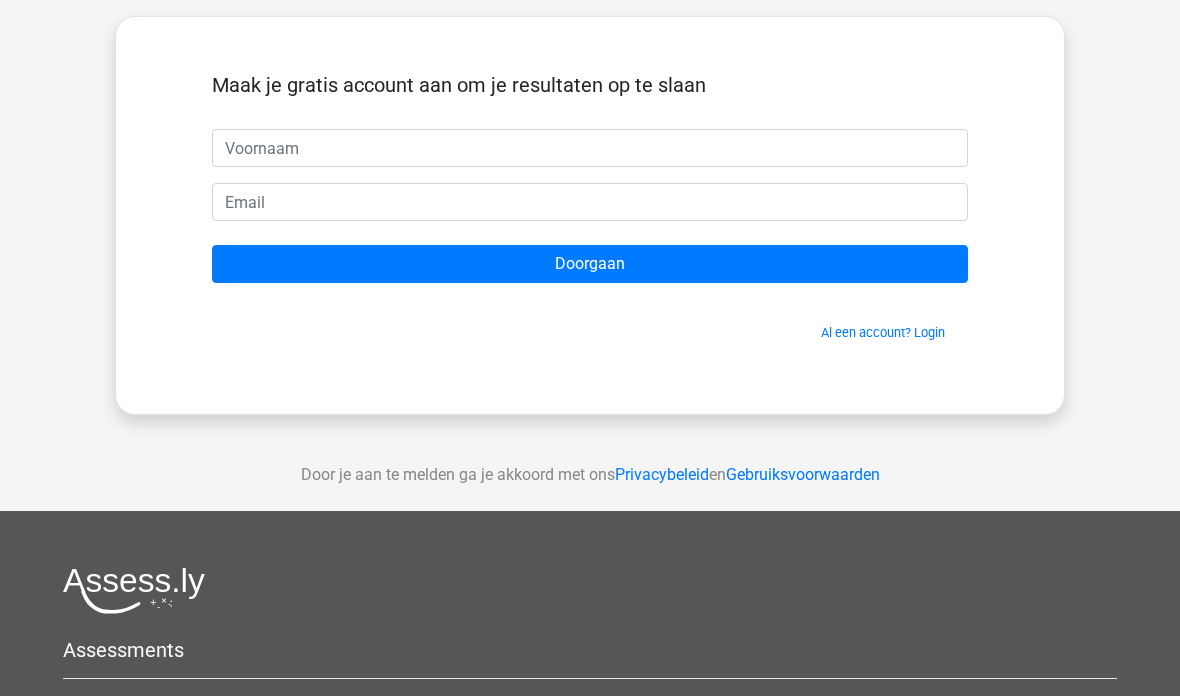 scroll, scrollTop: 0, scrollLeft: 0, axis: both 